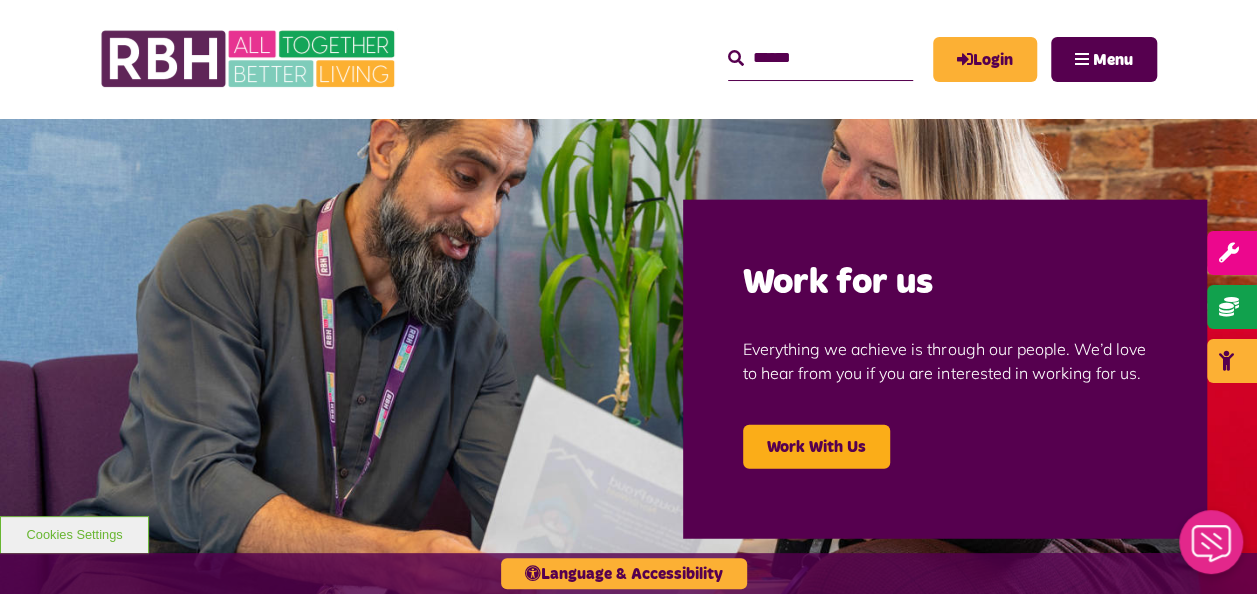 scroll, scrollTop: 0, scrollLeft: 0, axis: both 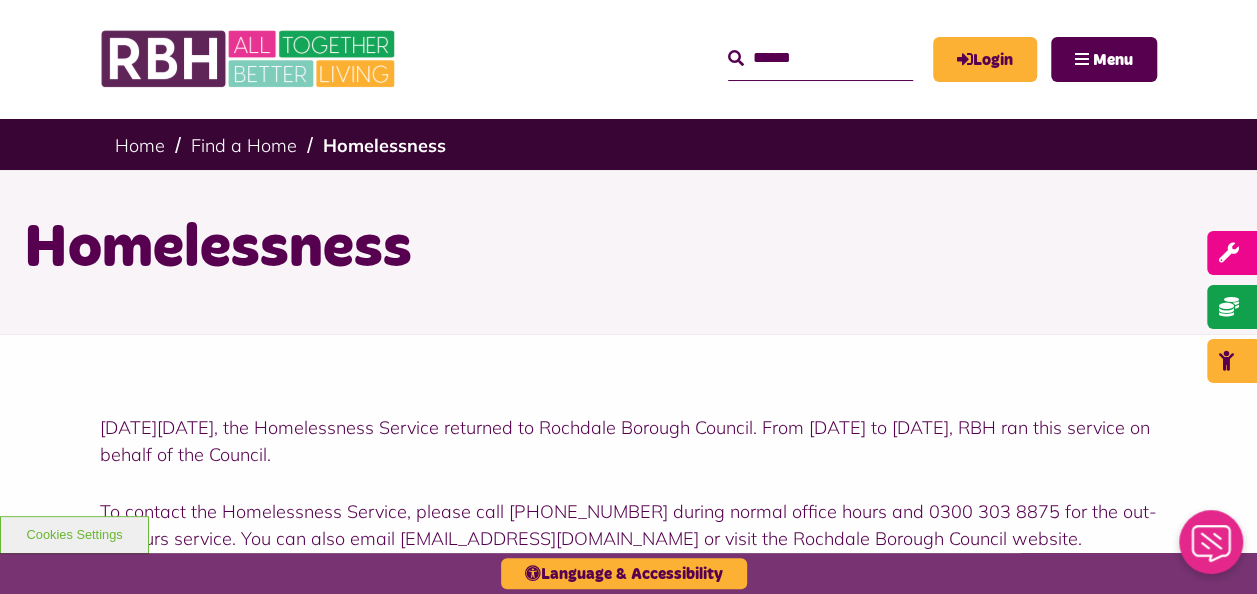 click at bounding box center (820, 58) 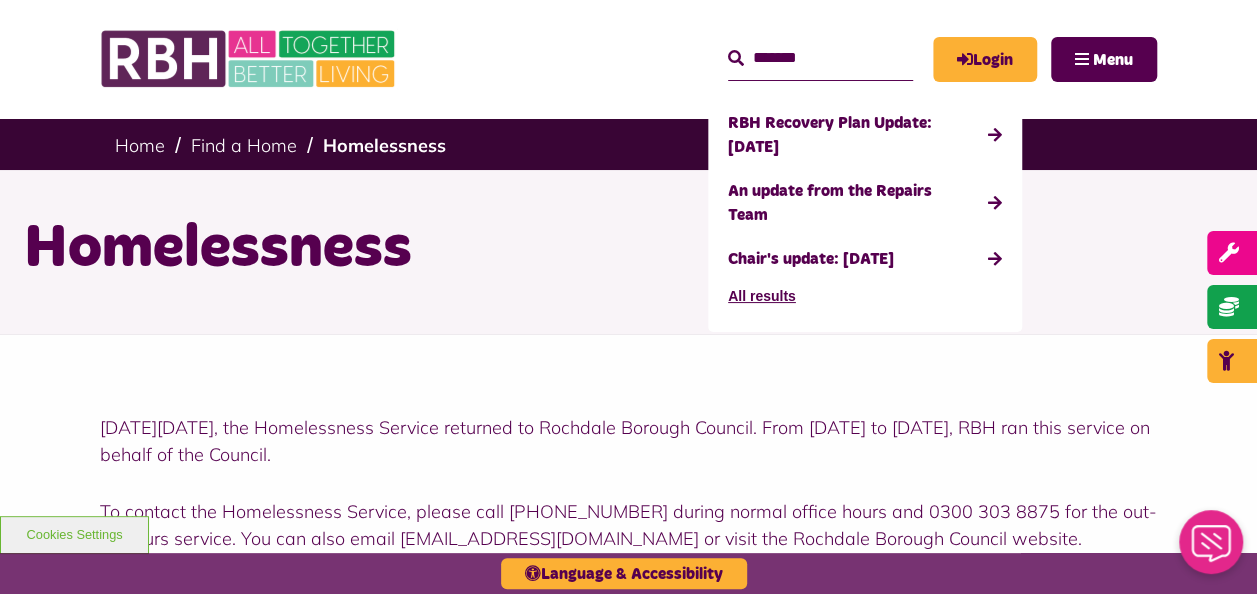 type on "*******" 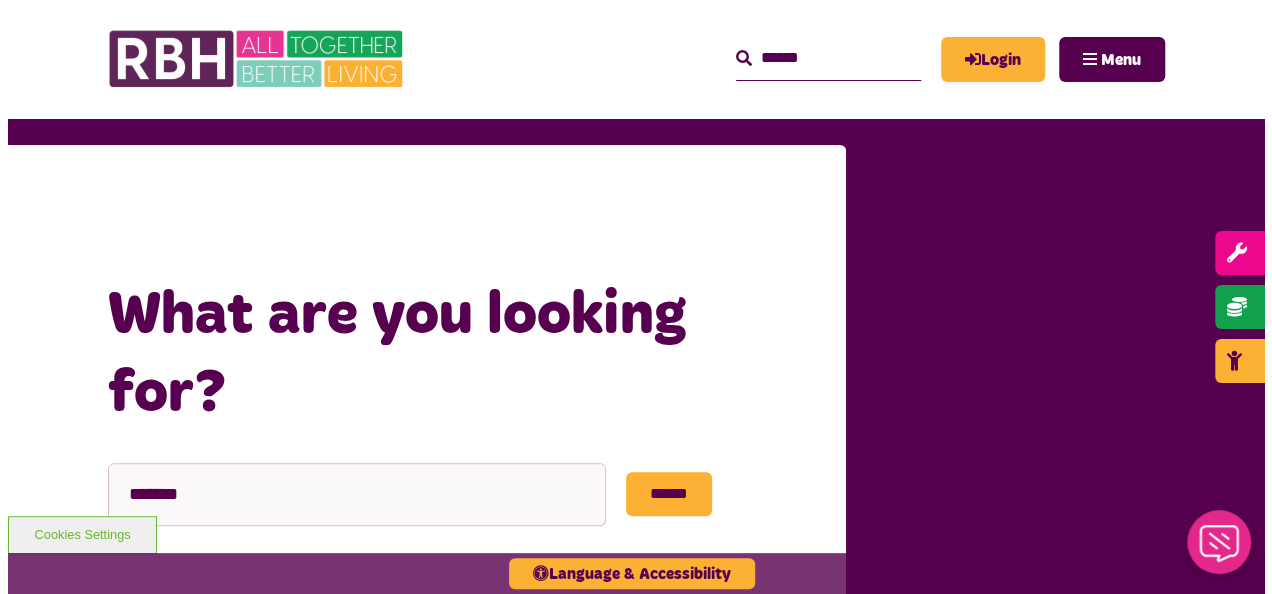 scroll, scrollTop: 0, scrollLeft: 0, axis: both 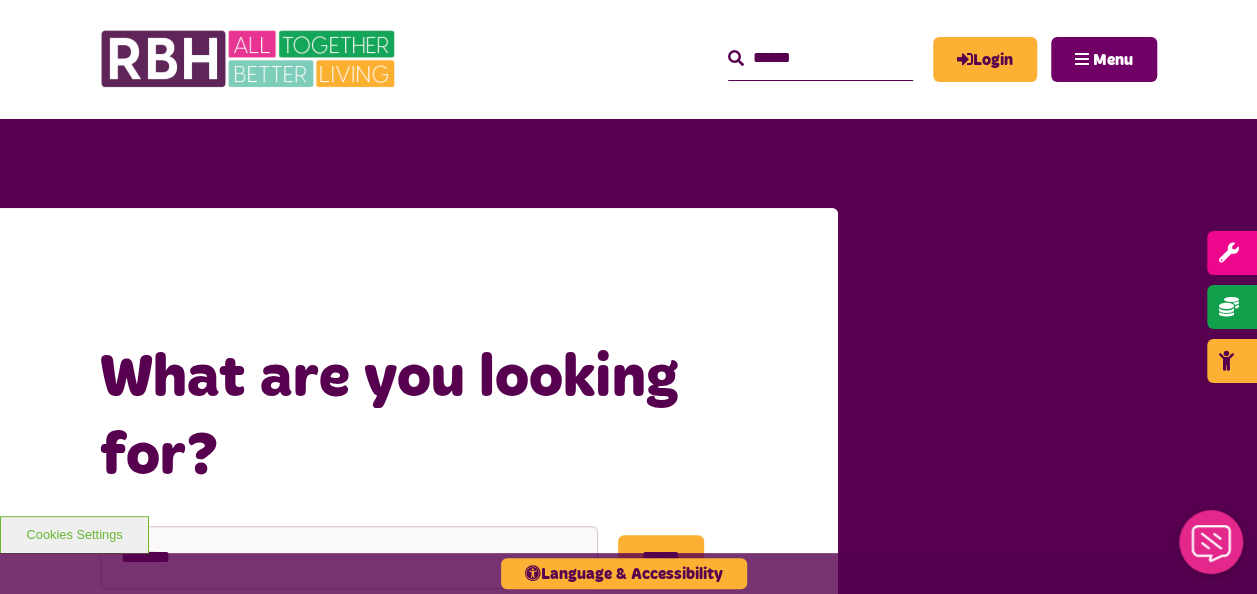 click on "Menu" at bounding box center (1104, 59) 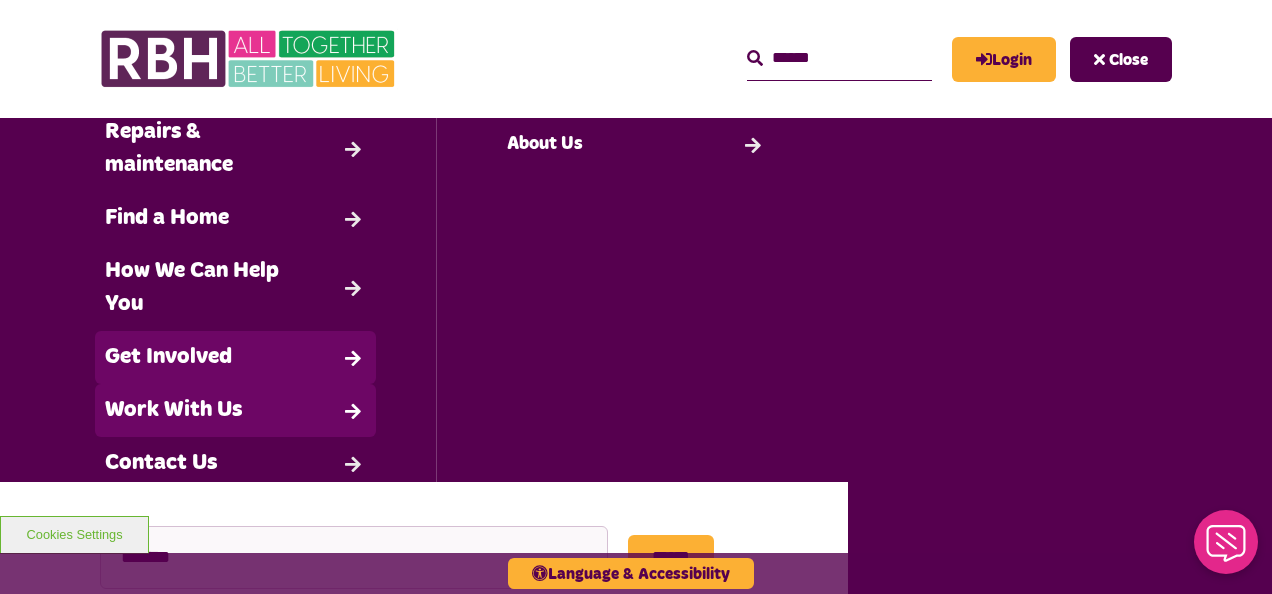 scroll, scrollTop: 206, scrollLeft: 0, axis: vertical 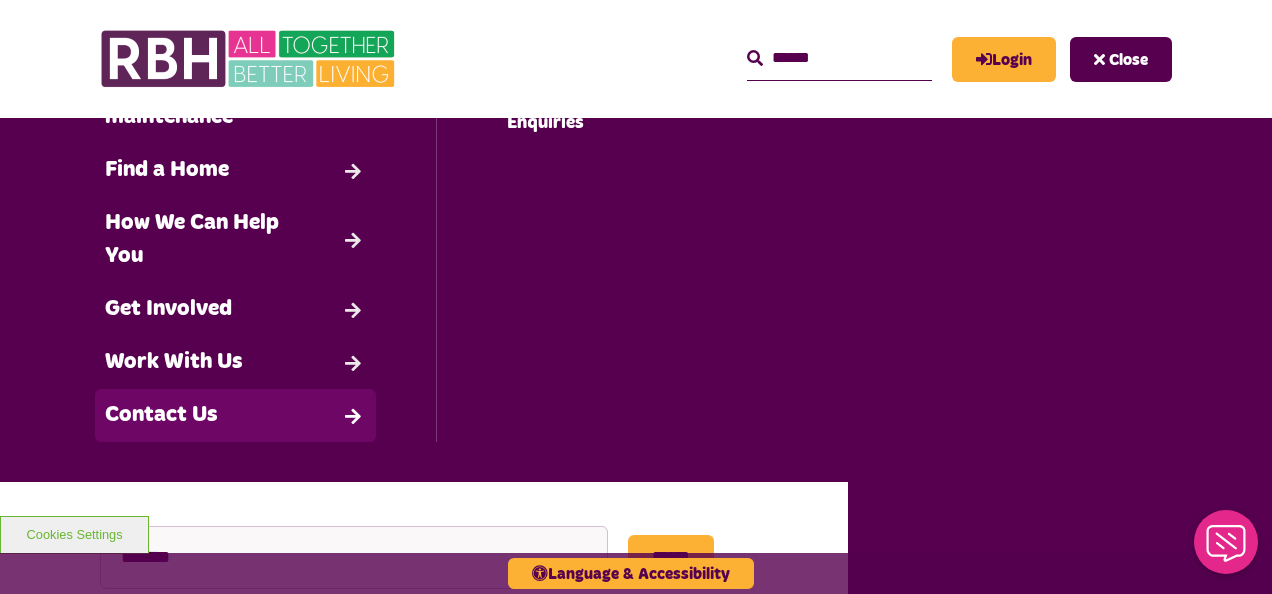 click on "Contact Us" at bounding box center (235, 415) 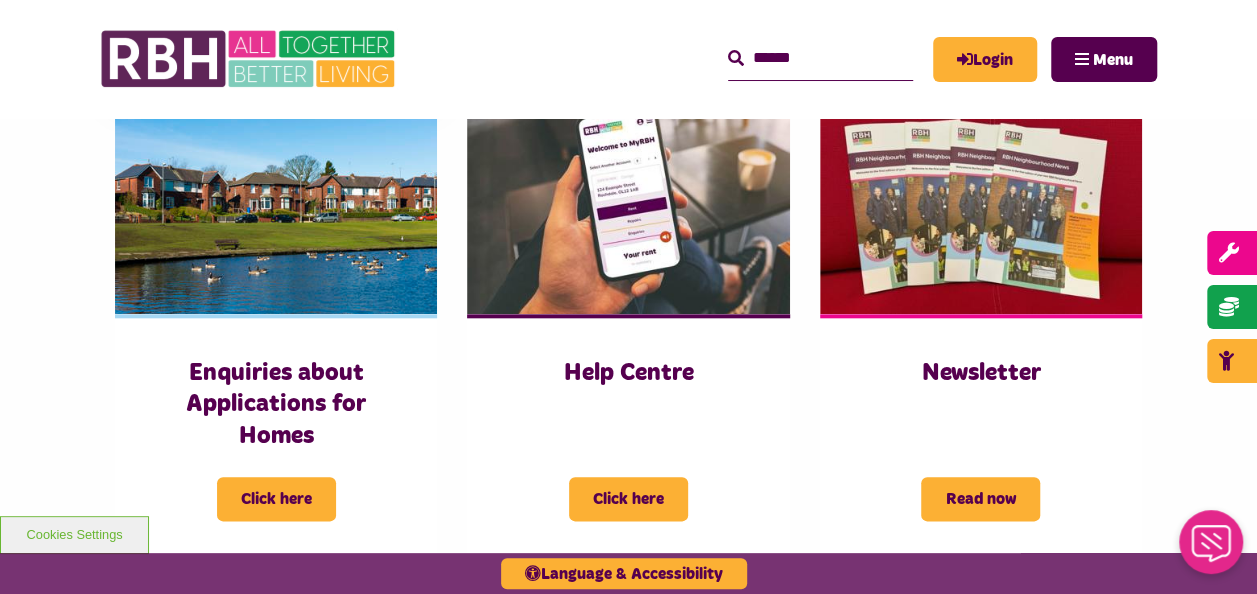 scroll, scrollTop: 1100, scrollLeft: 0, axis: vertical 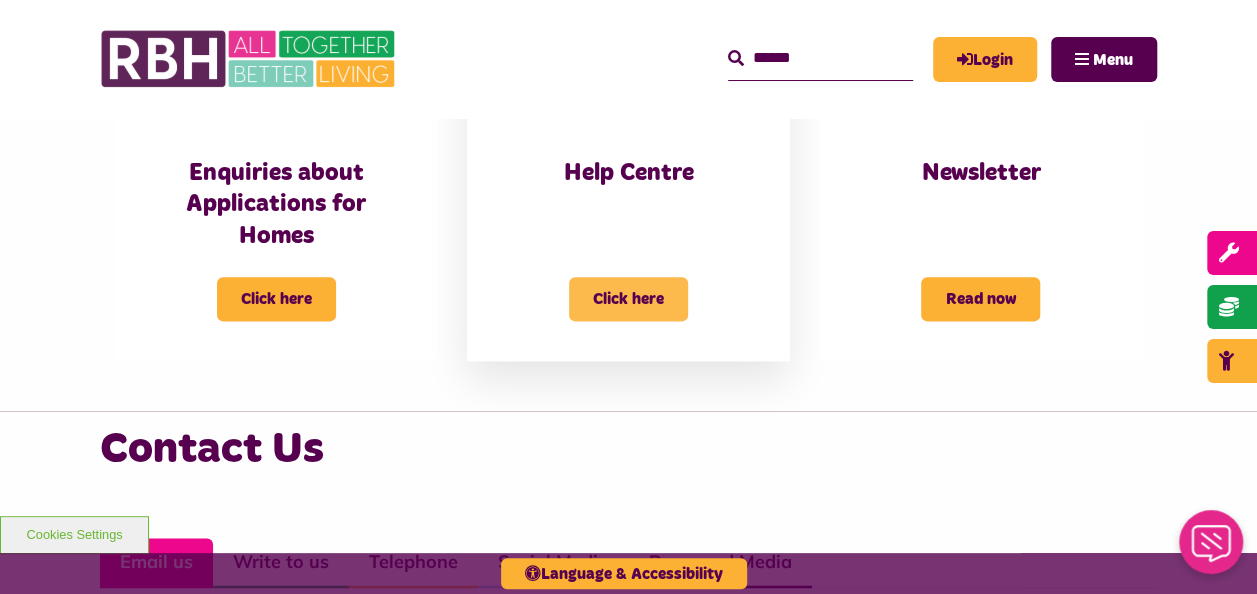 click on "Click here" at bounding box center [628, 299] 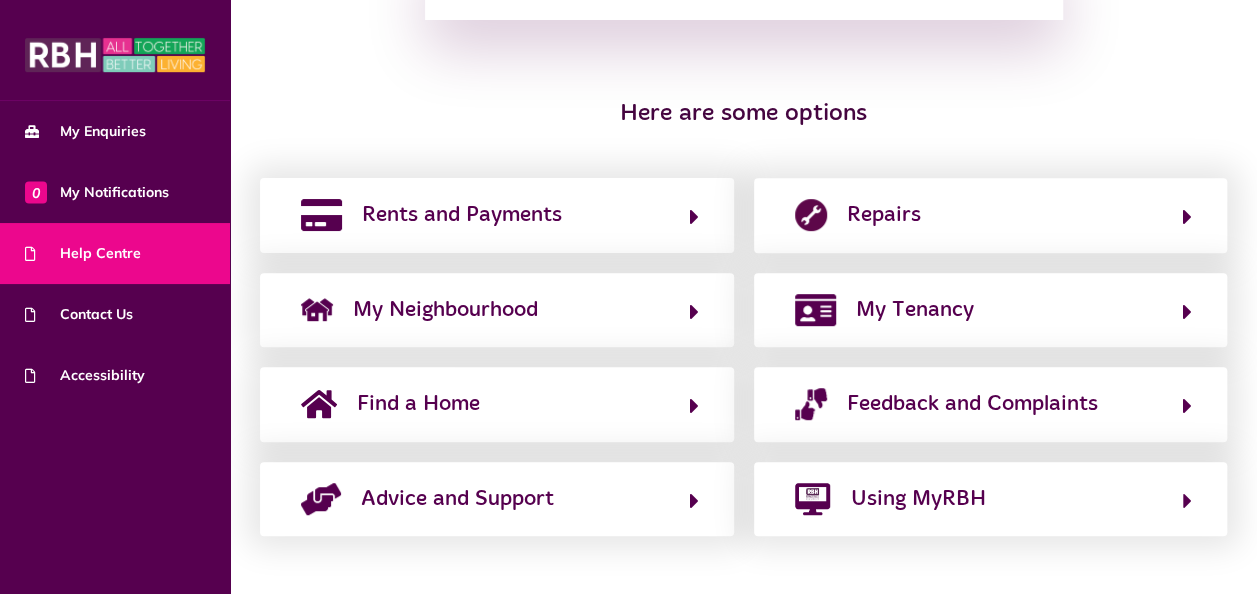 scroll, scrollTop: 386, scrollLeft: 0, axis: vertical 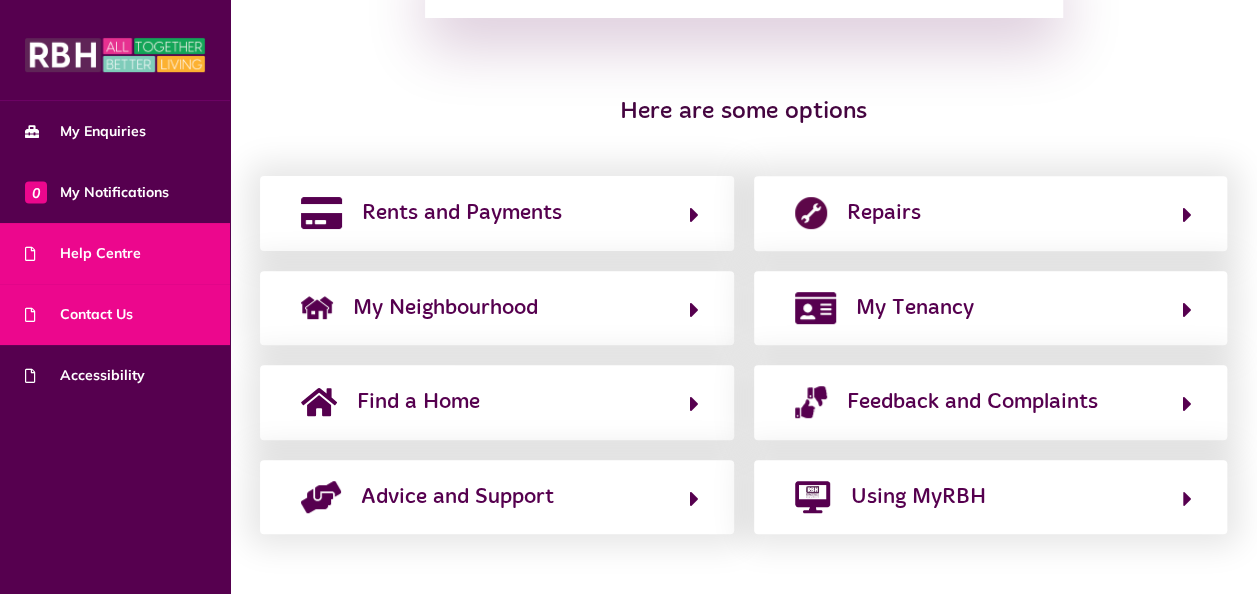 click on "Contact Us" at bounding box center [79, 314] 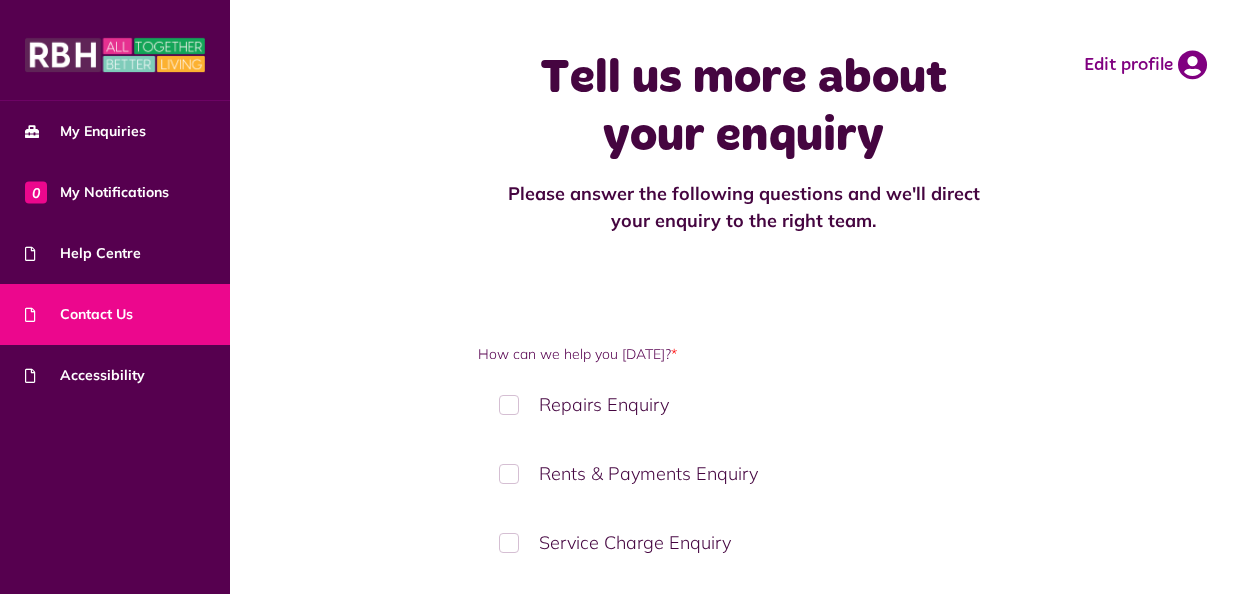 scroll, scrollTop: 0, scrollLeft: 0, axis: both 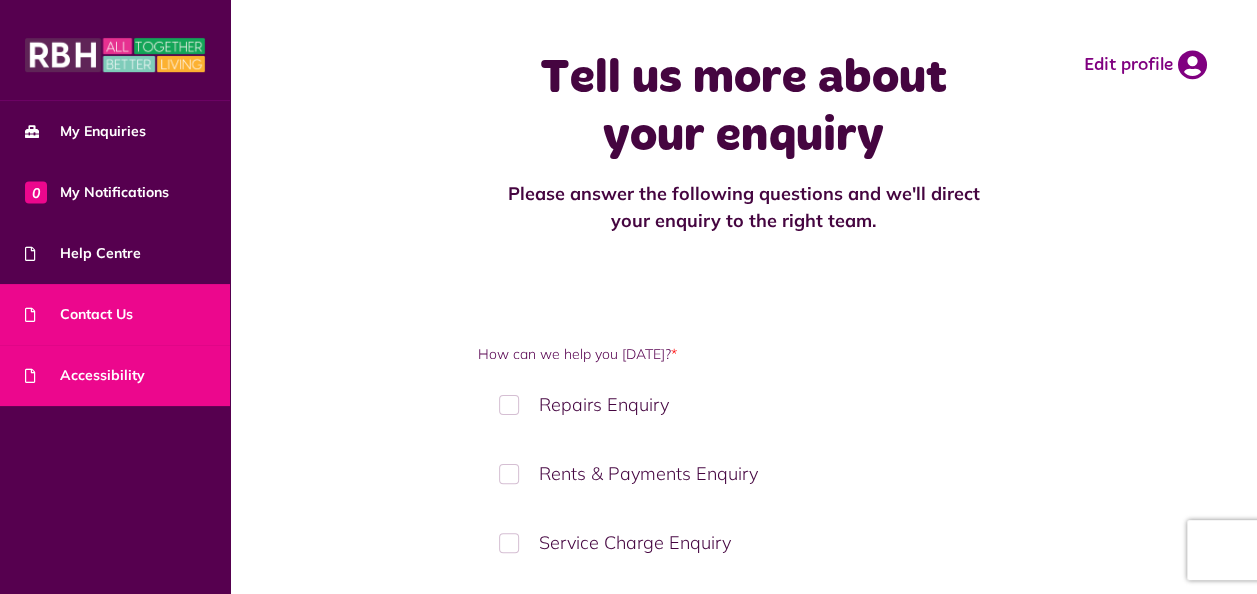 click on "Accessibility" at bounding box center [115, 375] 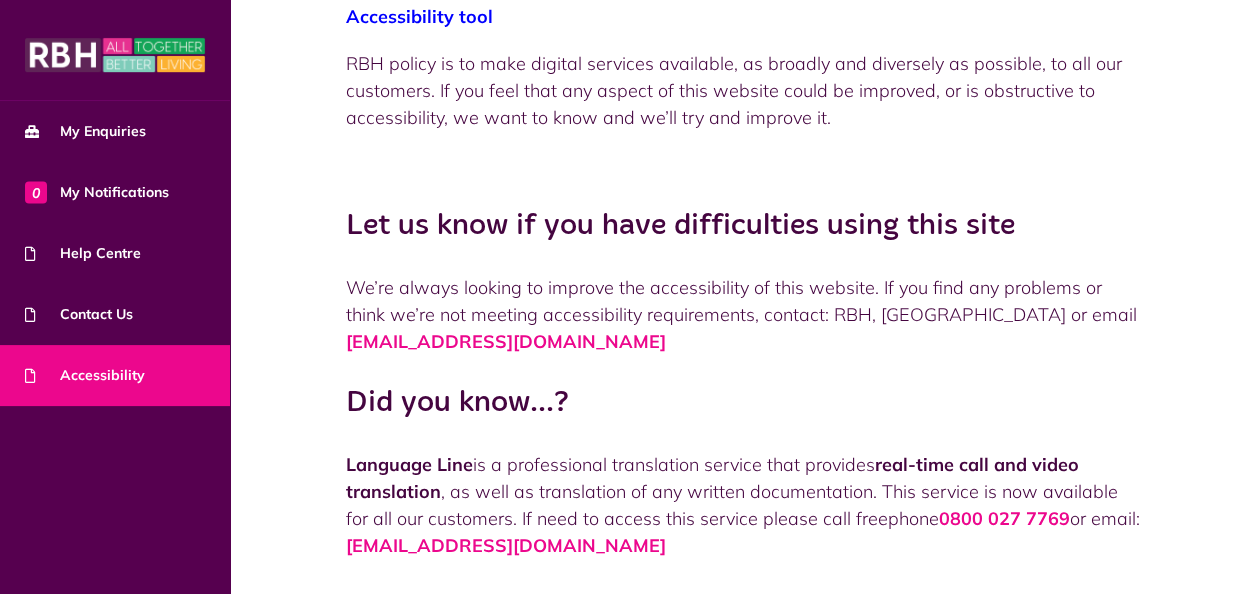 scroll, scrollTop: 400, scrollLeft: 0, axis: vertical 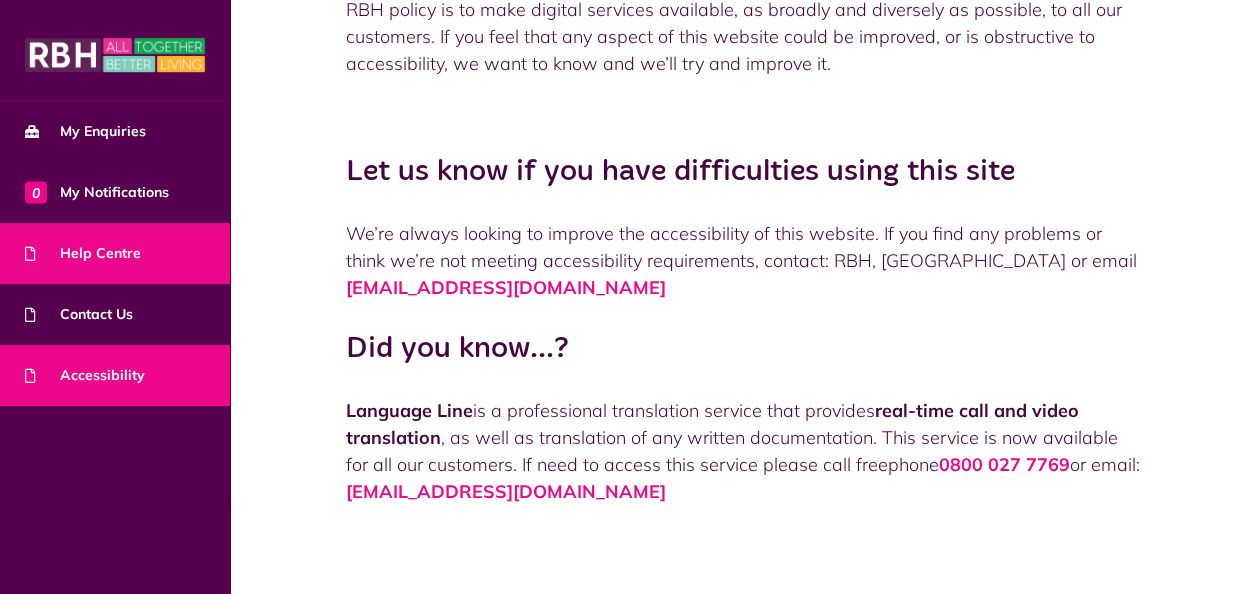 drag, startPoint x: 102, startPoint y: 245, endPoint x: 113, endPoint y: 252, distance: 13.038404 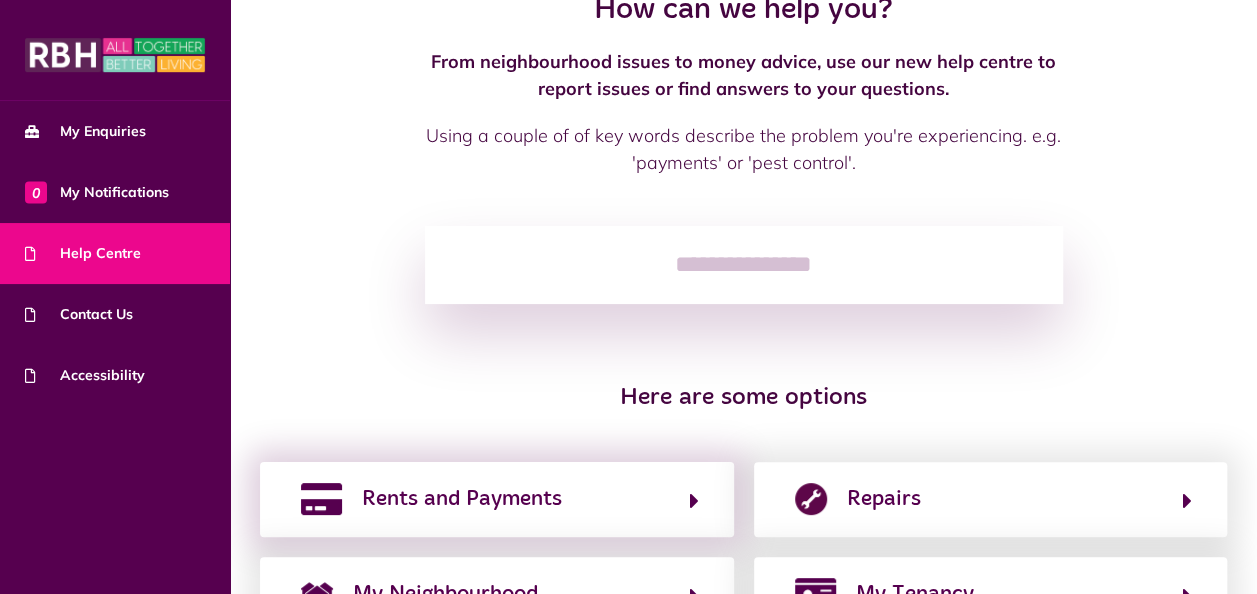 scroll, scrollTop: 386, scrollLeft: 0, axis: vertical 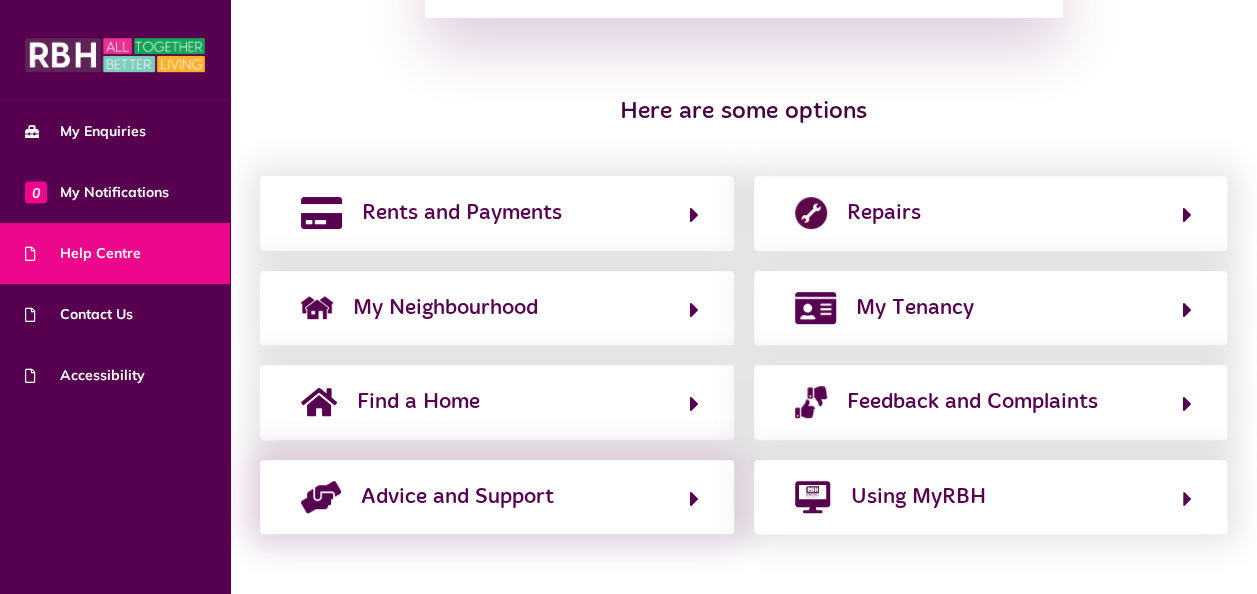 click on "Advice and Support" 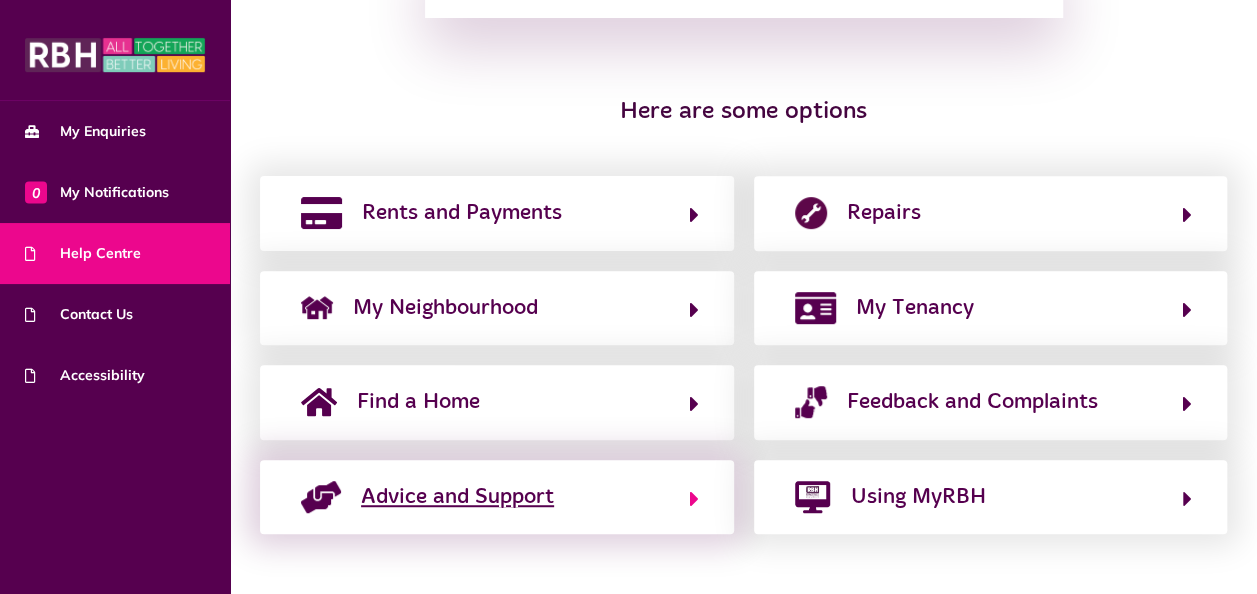 click 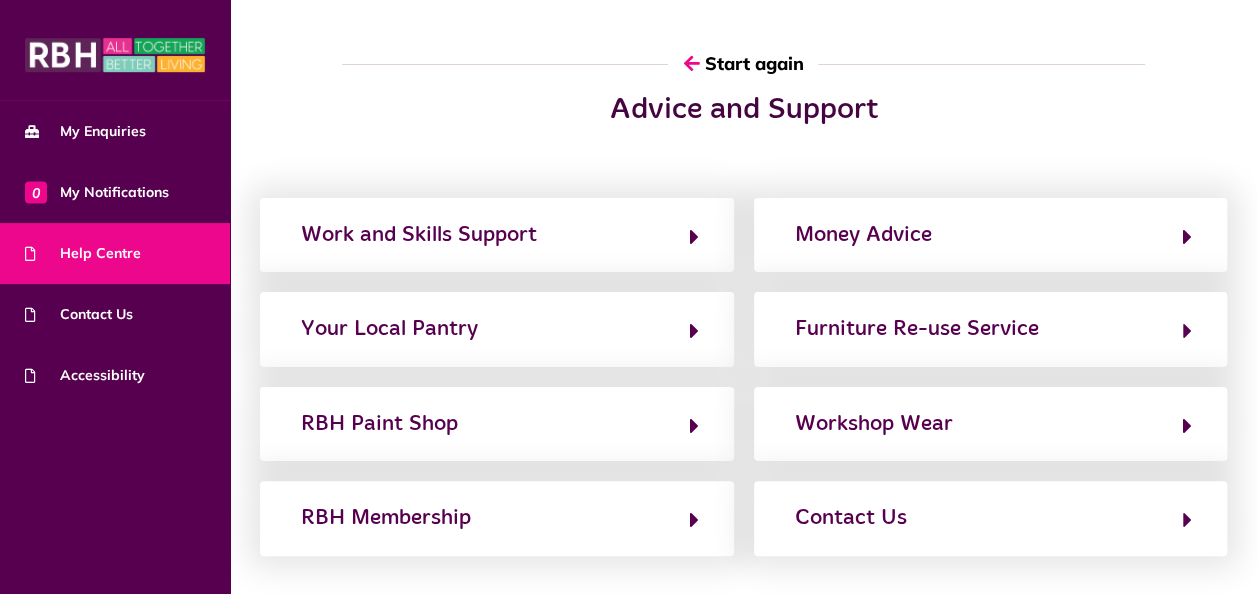 scroll, scrollTop: 138, scrollLeft: 0, axis: vertical 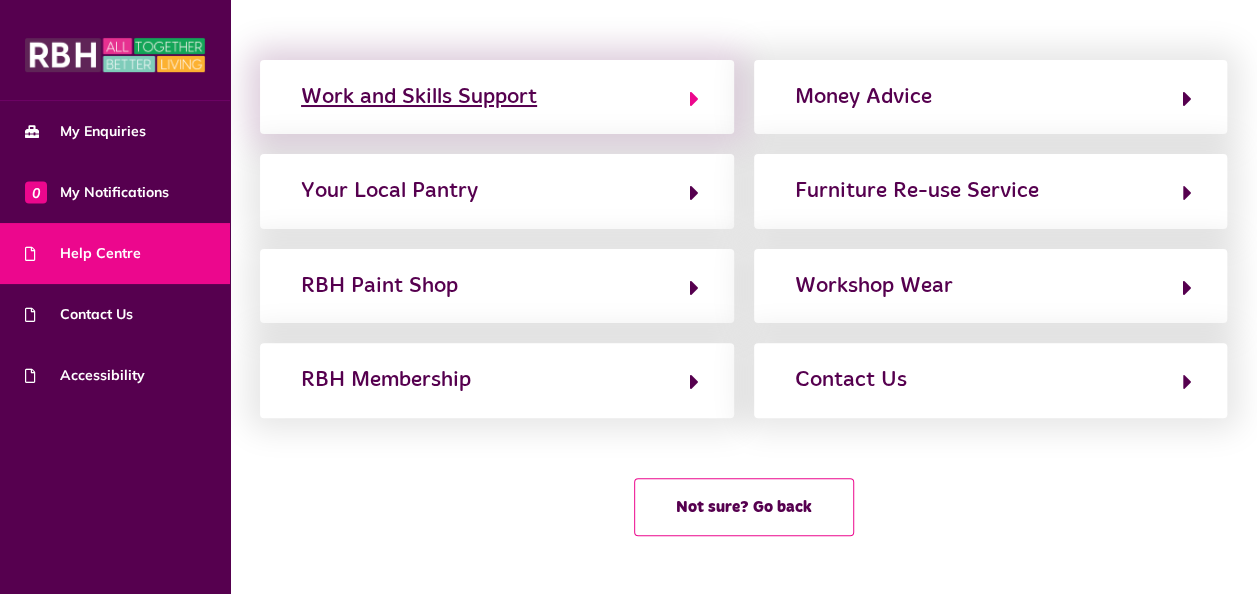click on "Work and Skills Support" 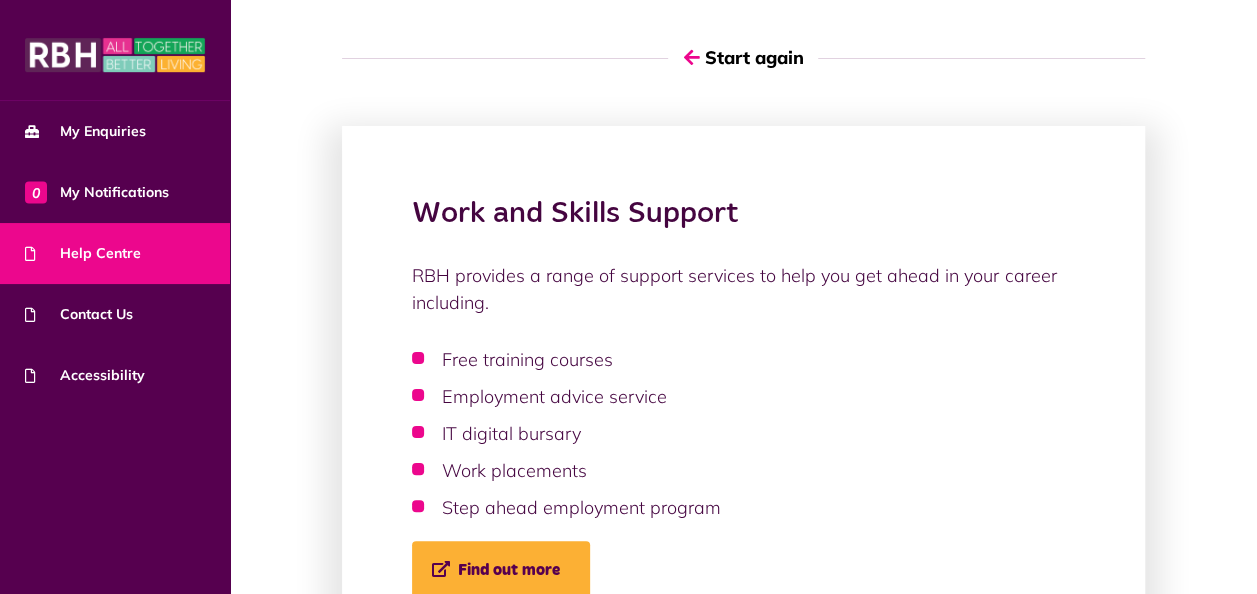 scroll, scrollTop: 256, scrollLeft: 0, axis: vertical 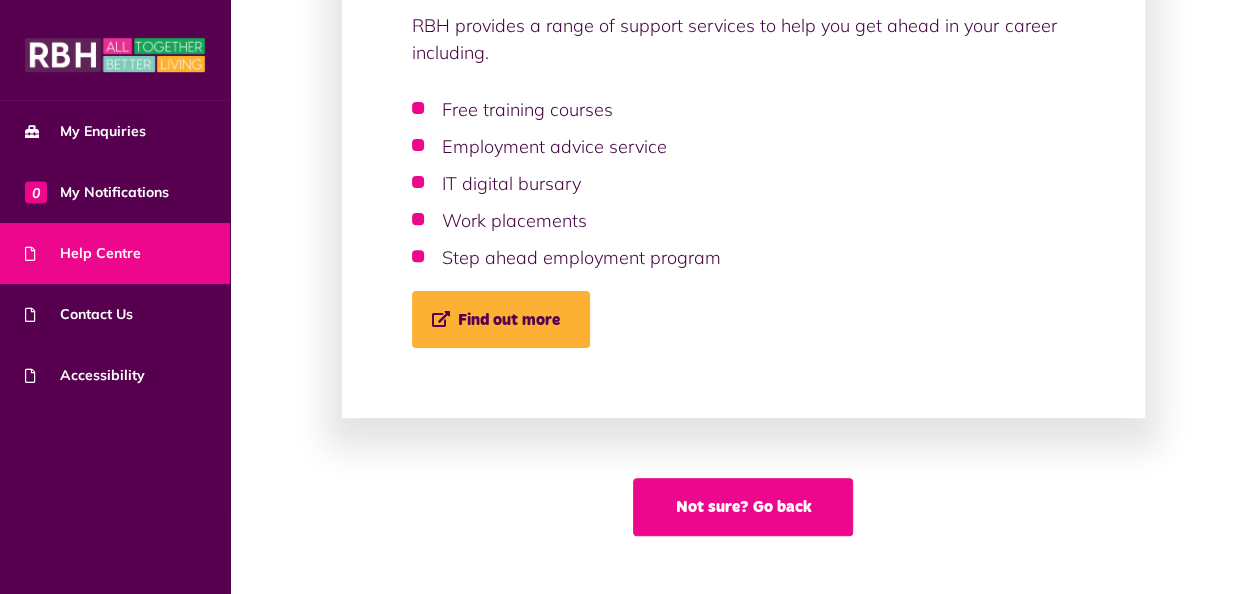 click on "Not sure? Go back" 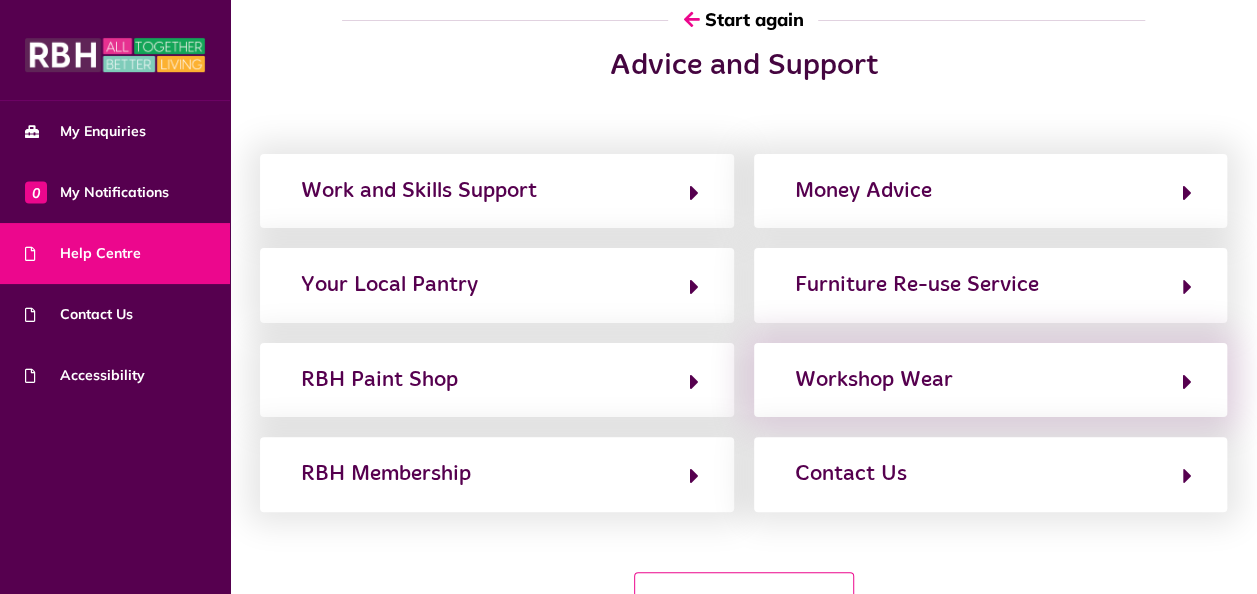scroll, scrollTop: 0, scrollLeft: 0, axis: both 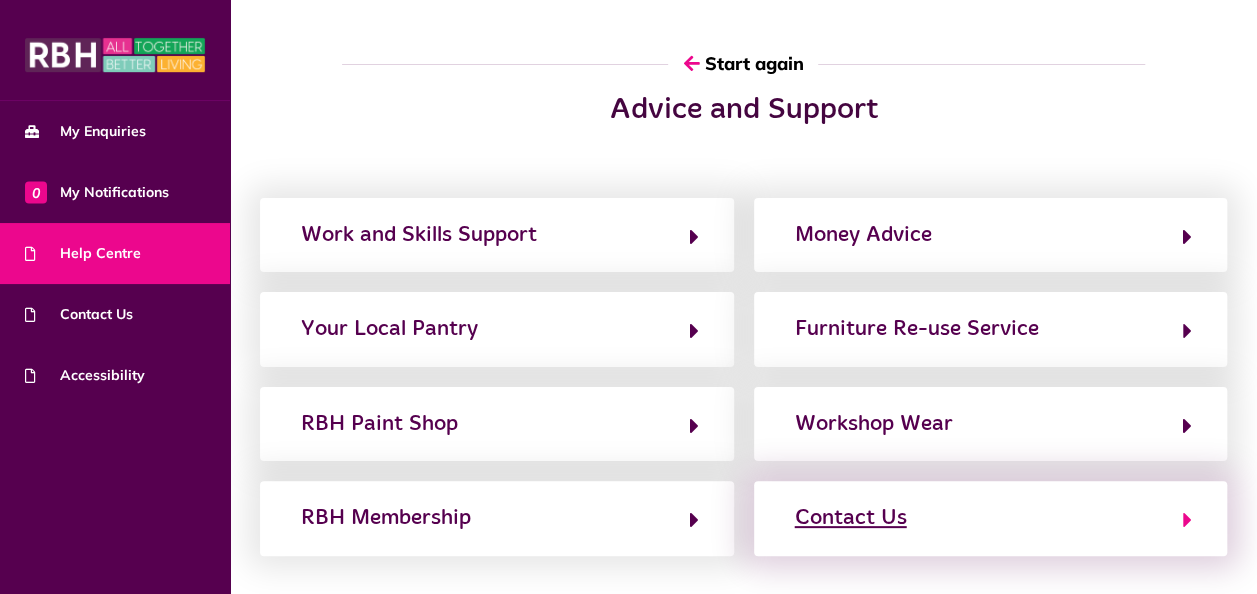 click 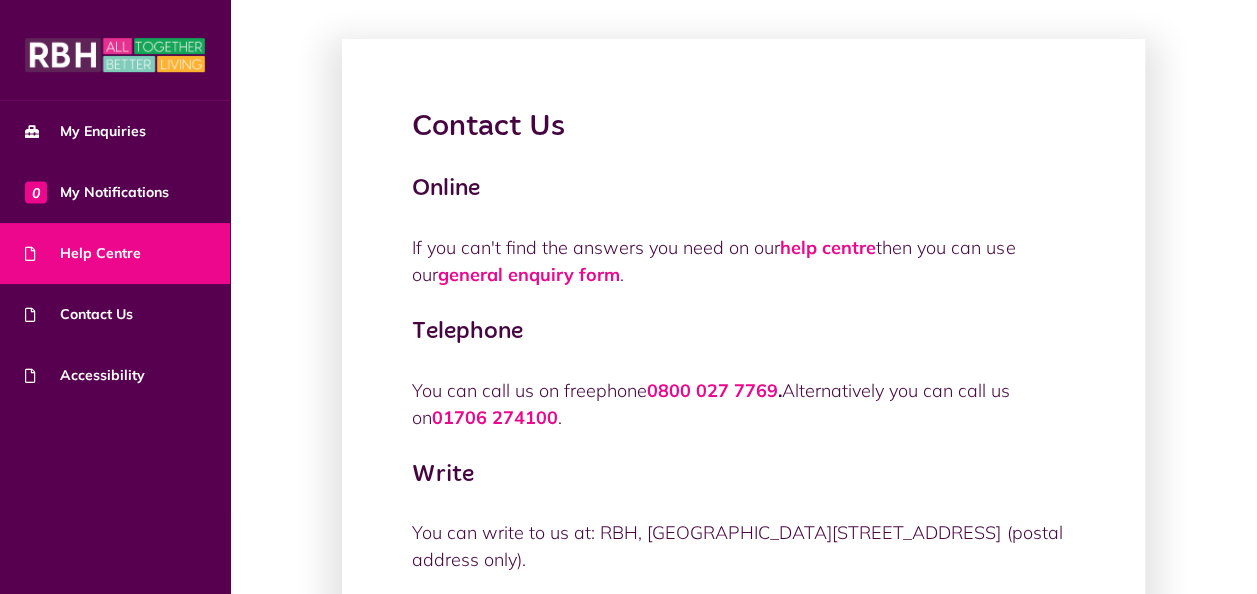 scroll, scrollTop: 0, scrollLeft: 0, axis: both 